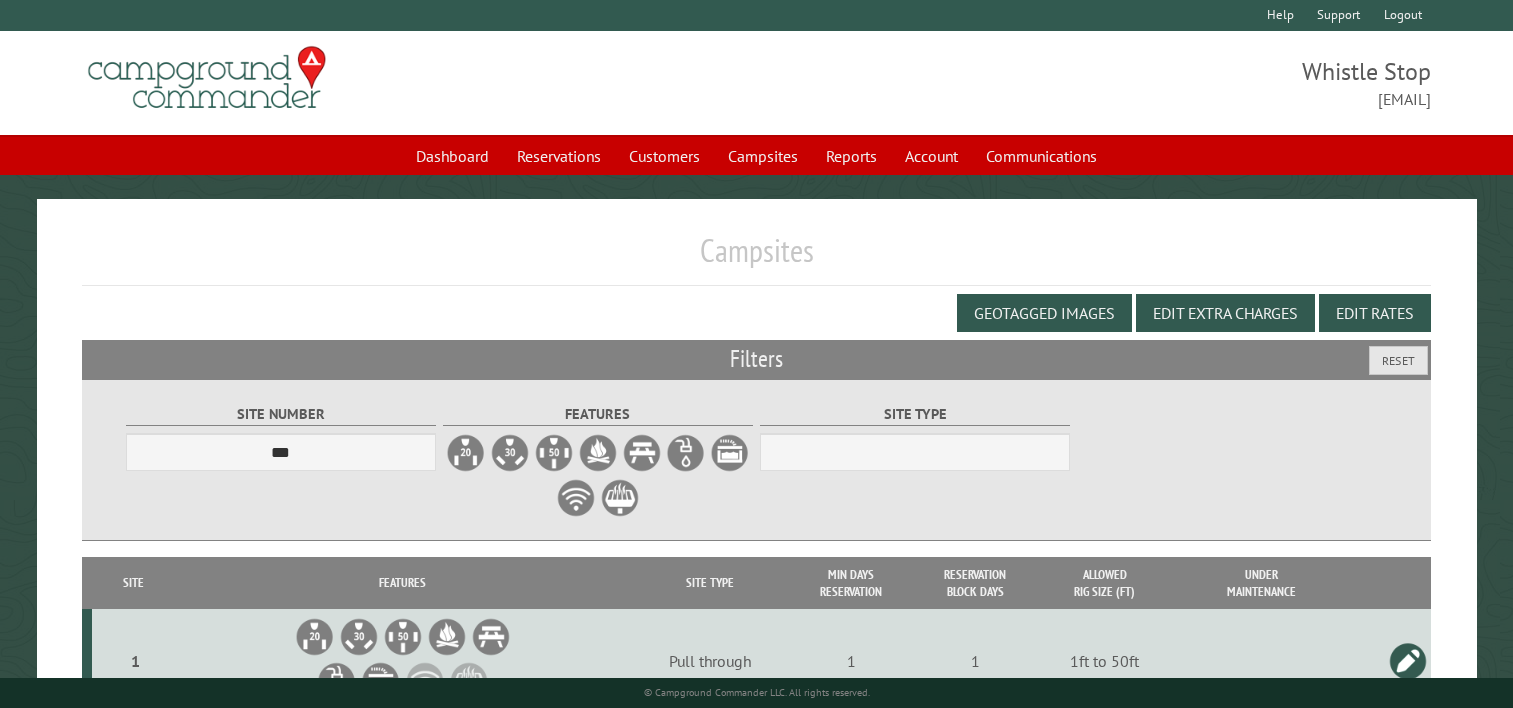 scroll, scrollTop: 0, scrollLeft: 0, axis: both 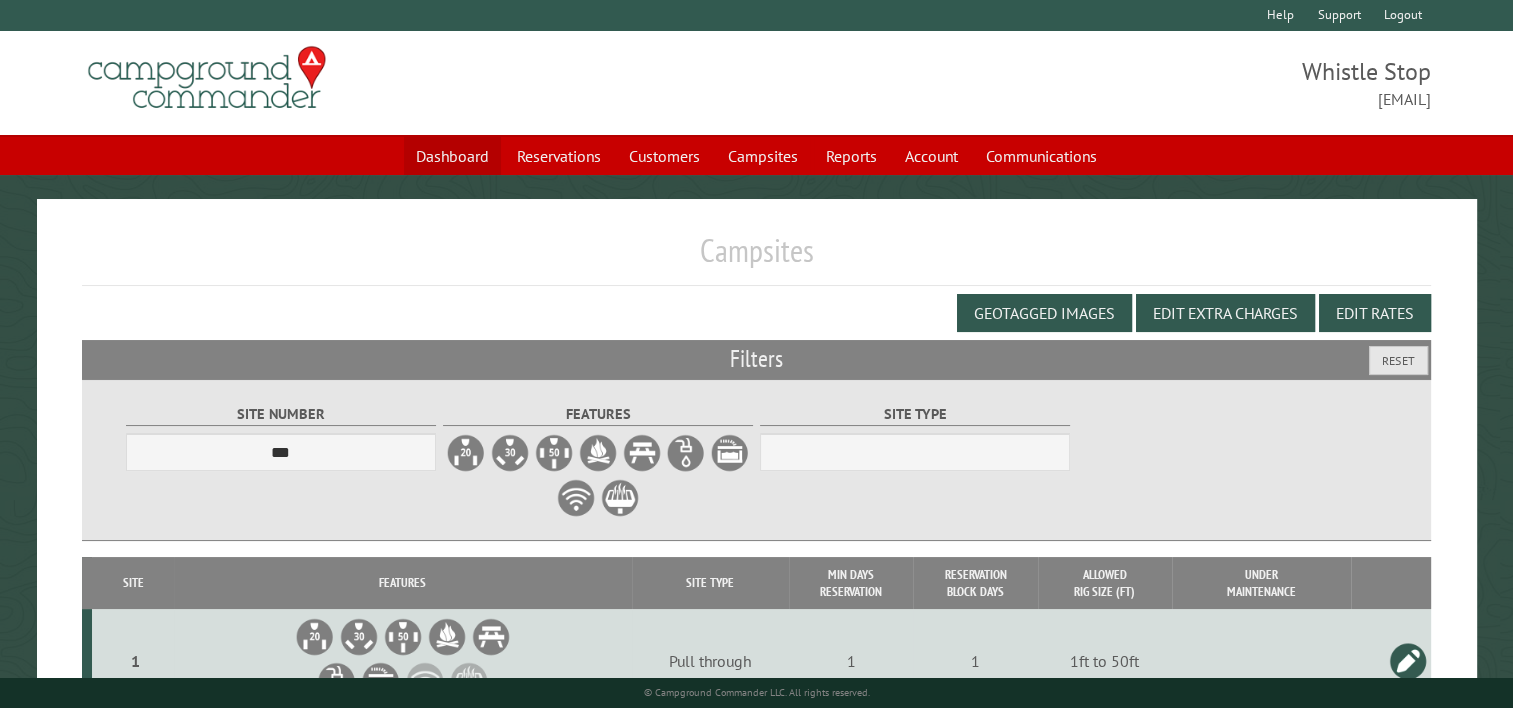 click on "Dashboard" at bounding box center (452, 156) 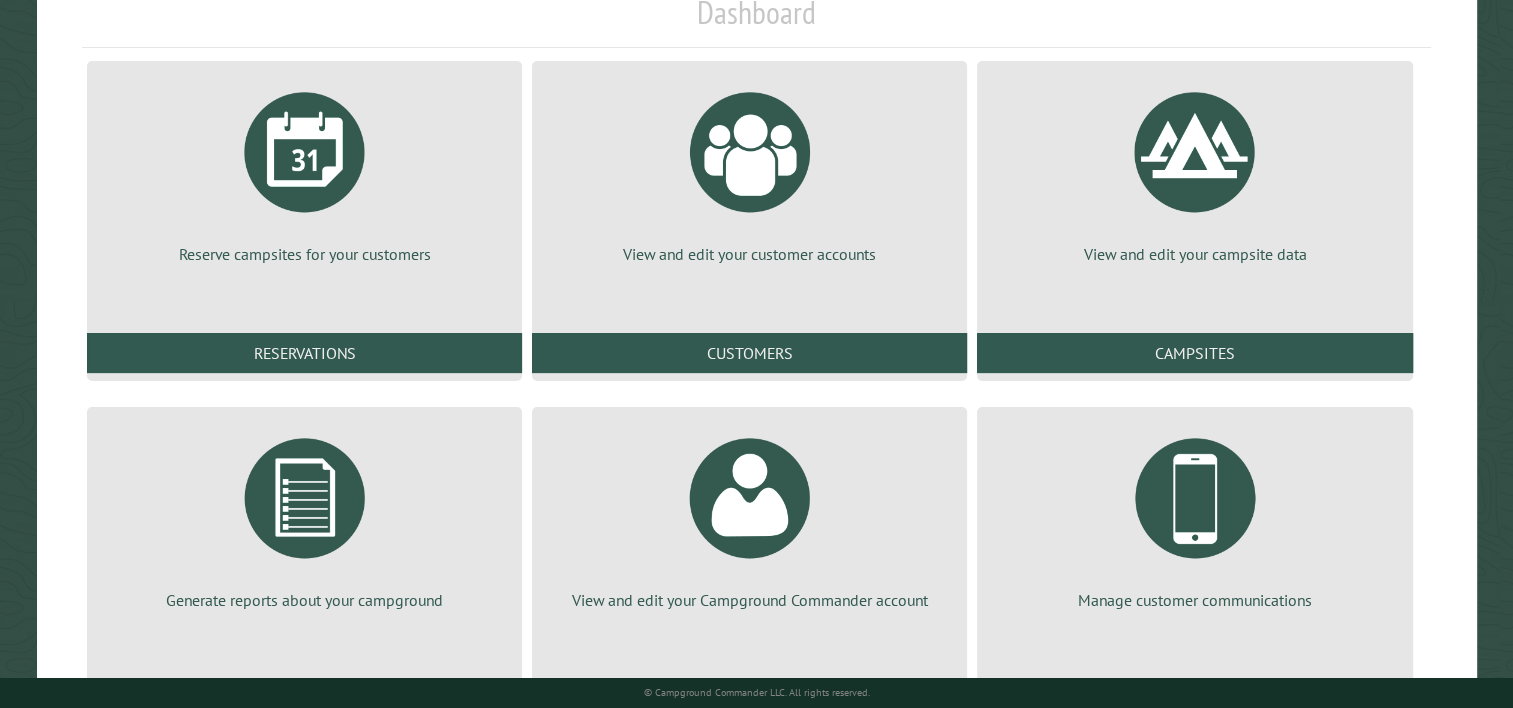 scroll, scrollTop: 200, scrollLeft: 0, axis: vertical 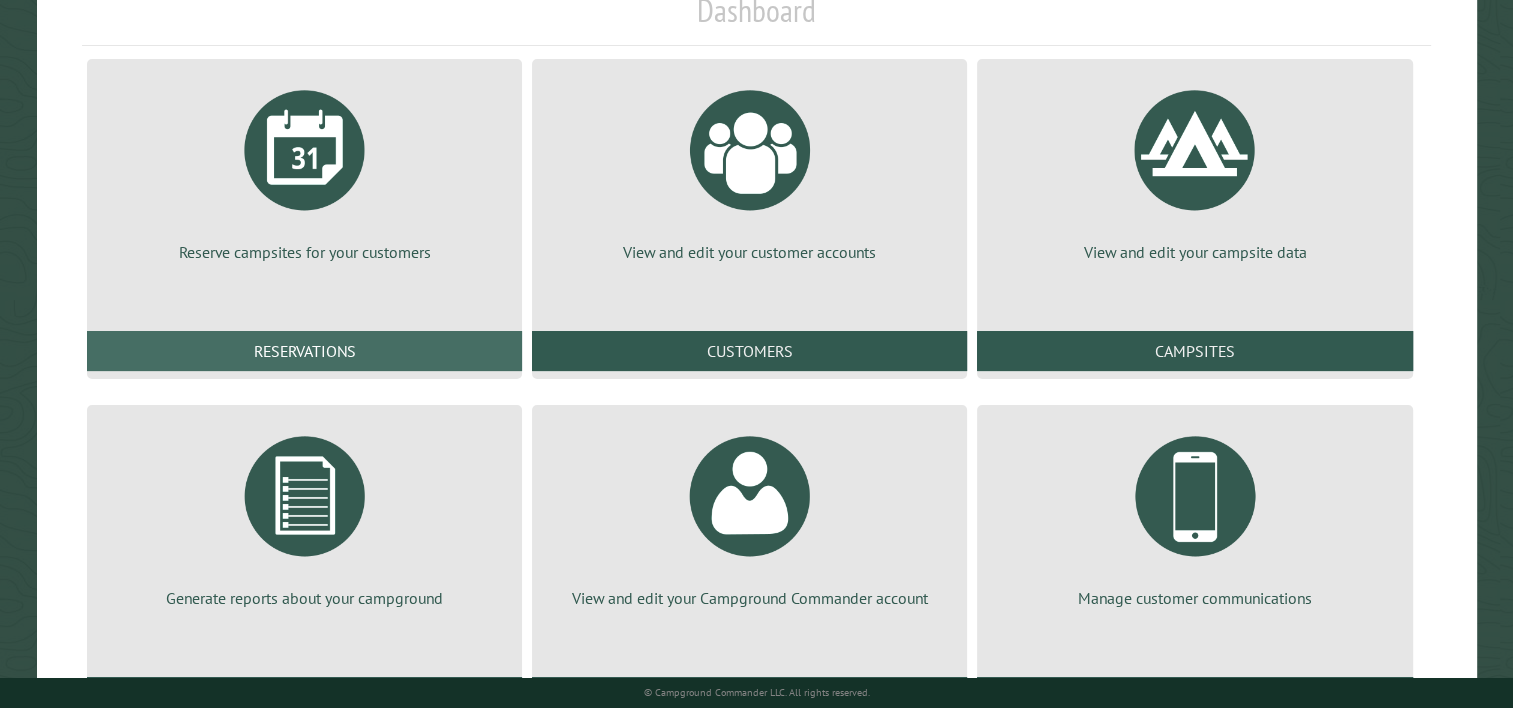 click on "Reservations" at bounding box center [304, 351] 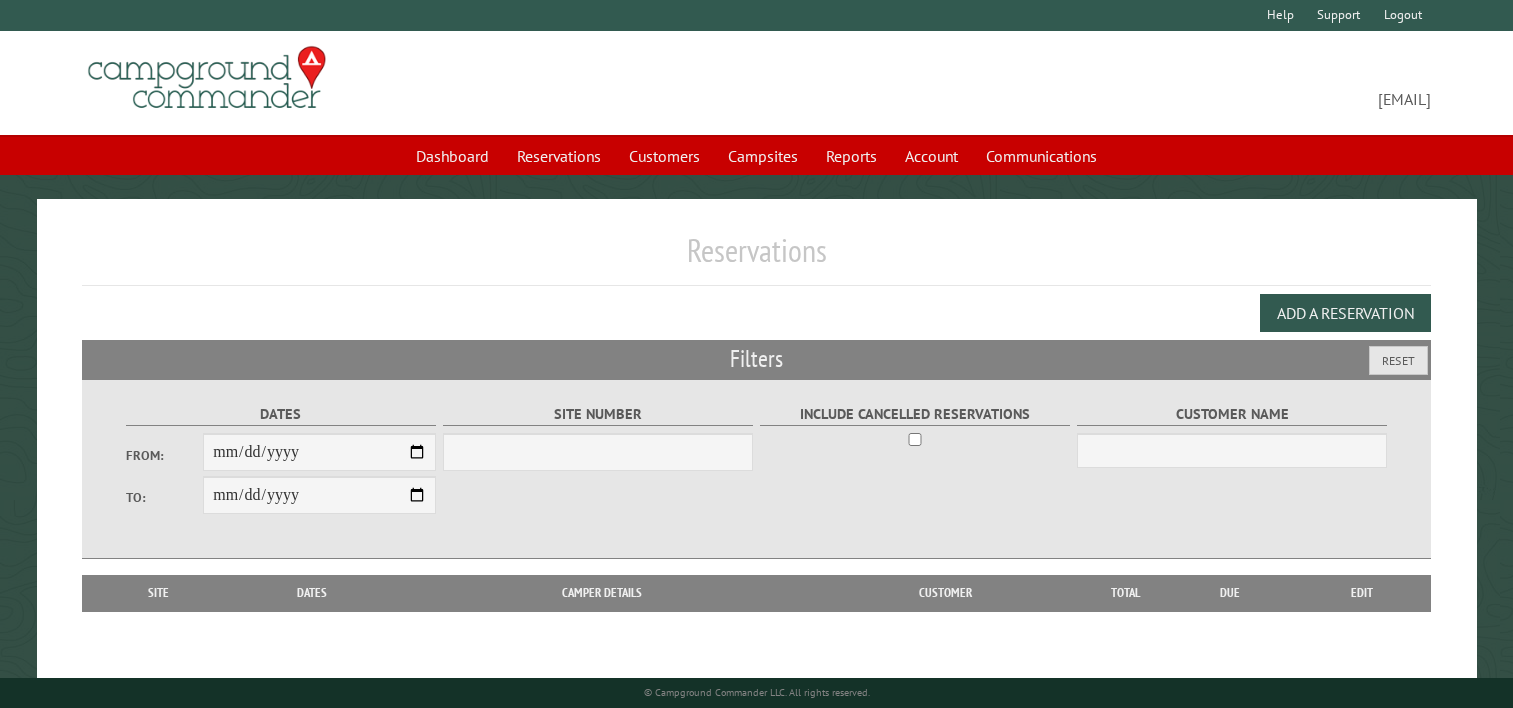 scroll, scrollTop: 0, scrollLeft: 0, axis: both 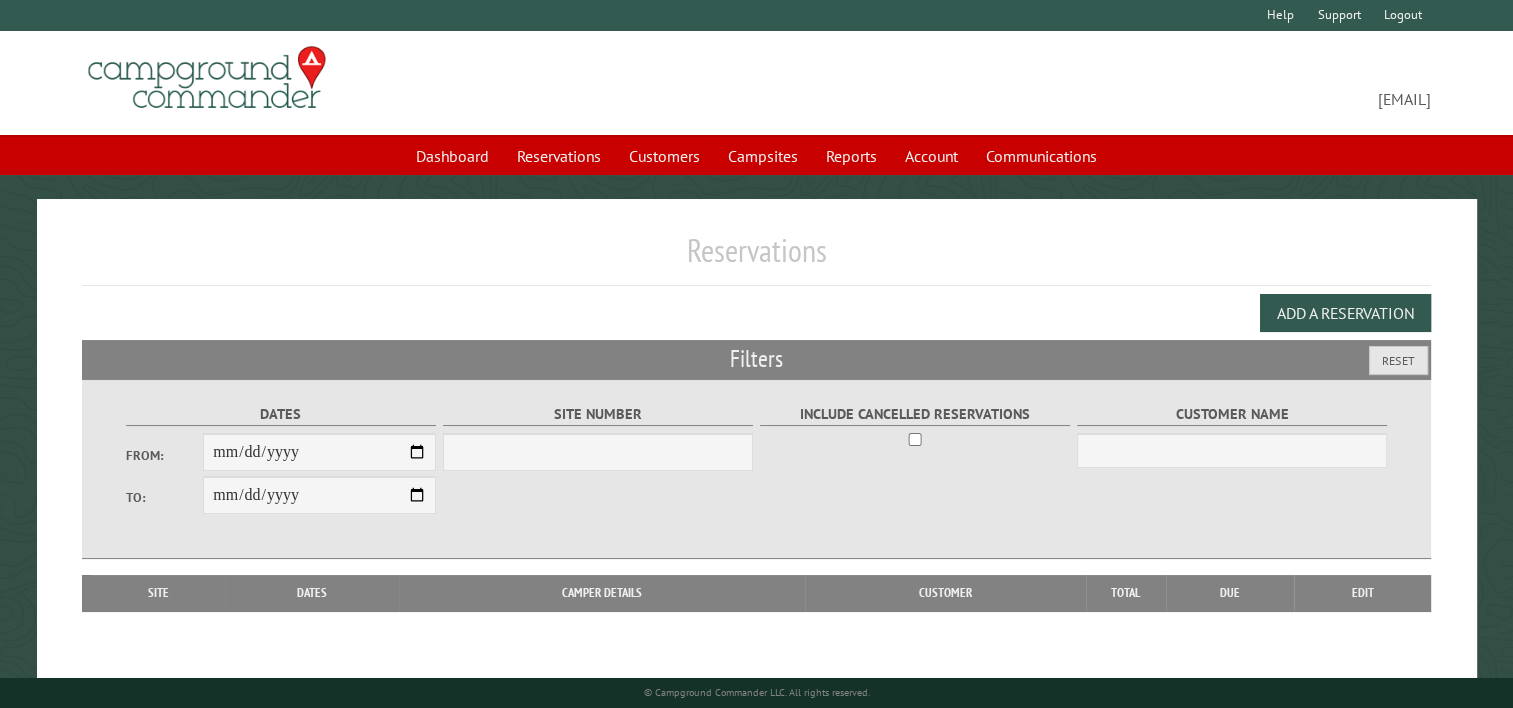 select on "***" 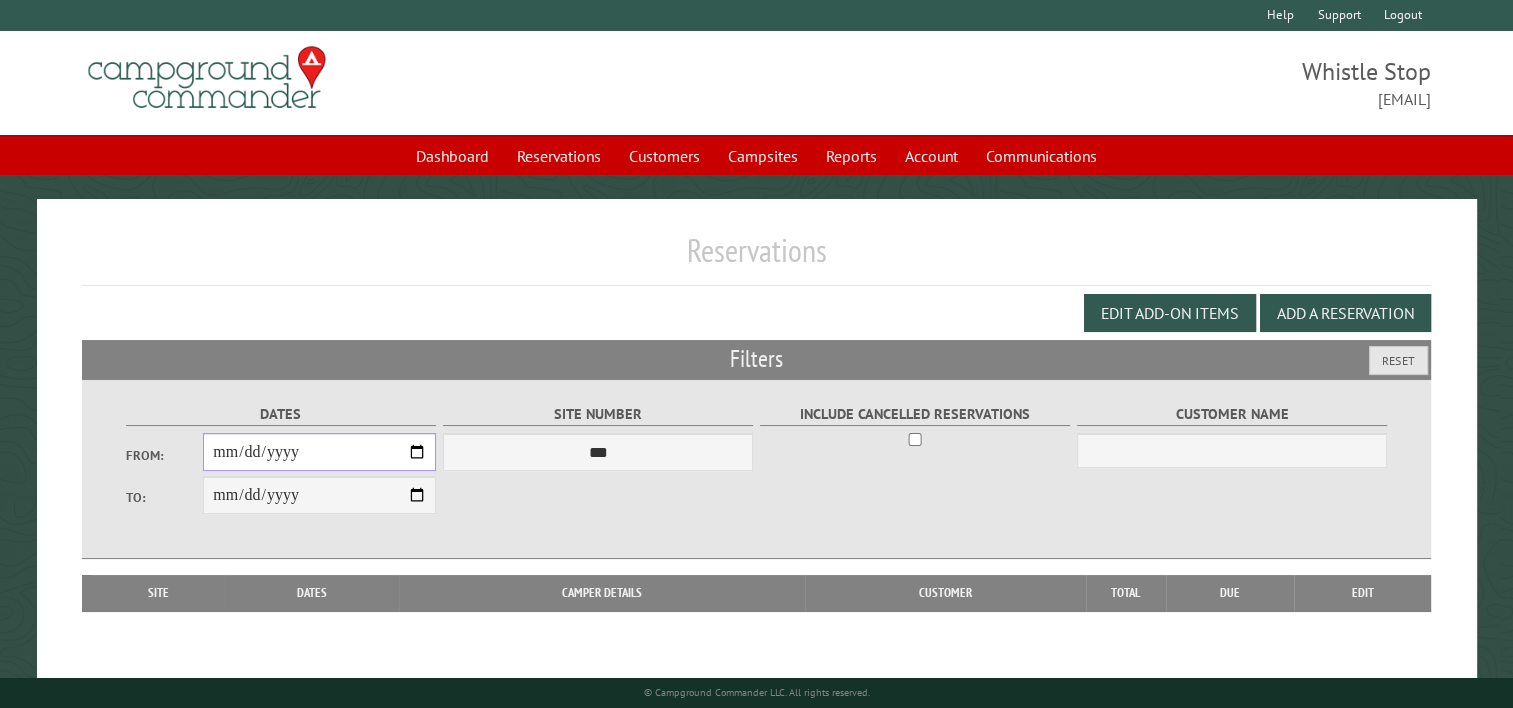 click on "From:" at bounding box center [319, 452] 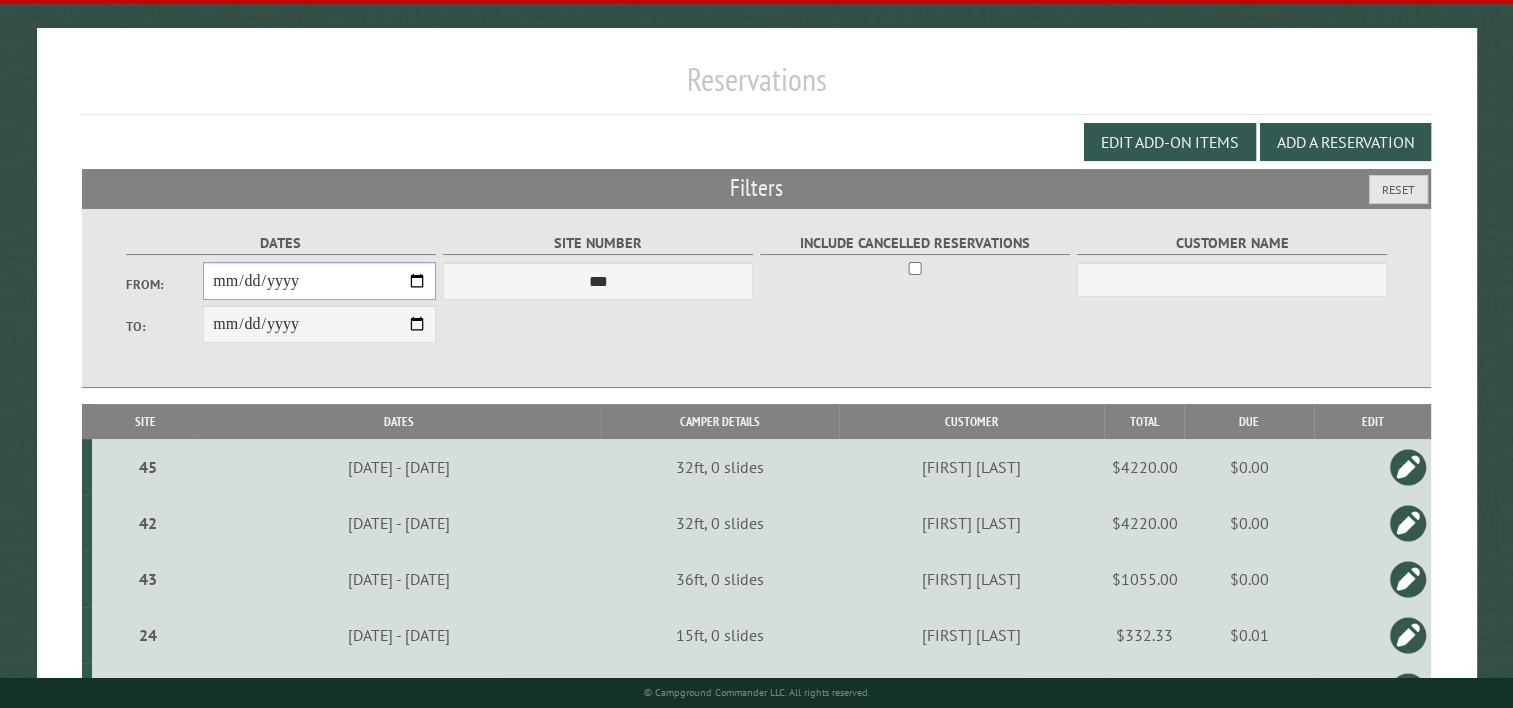 scroll, scrollTop: 200, scrollLeft: 0, axis: vertical 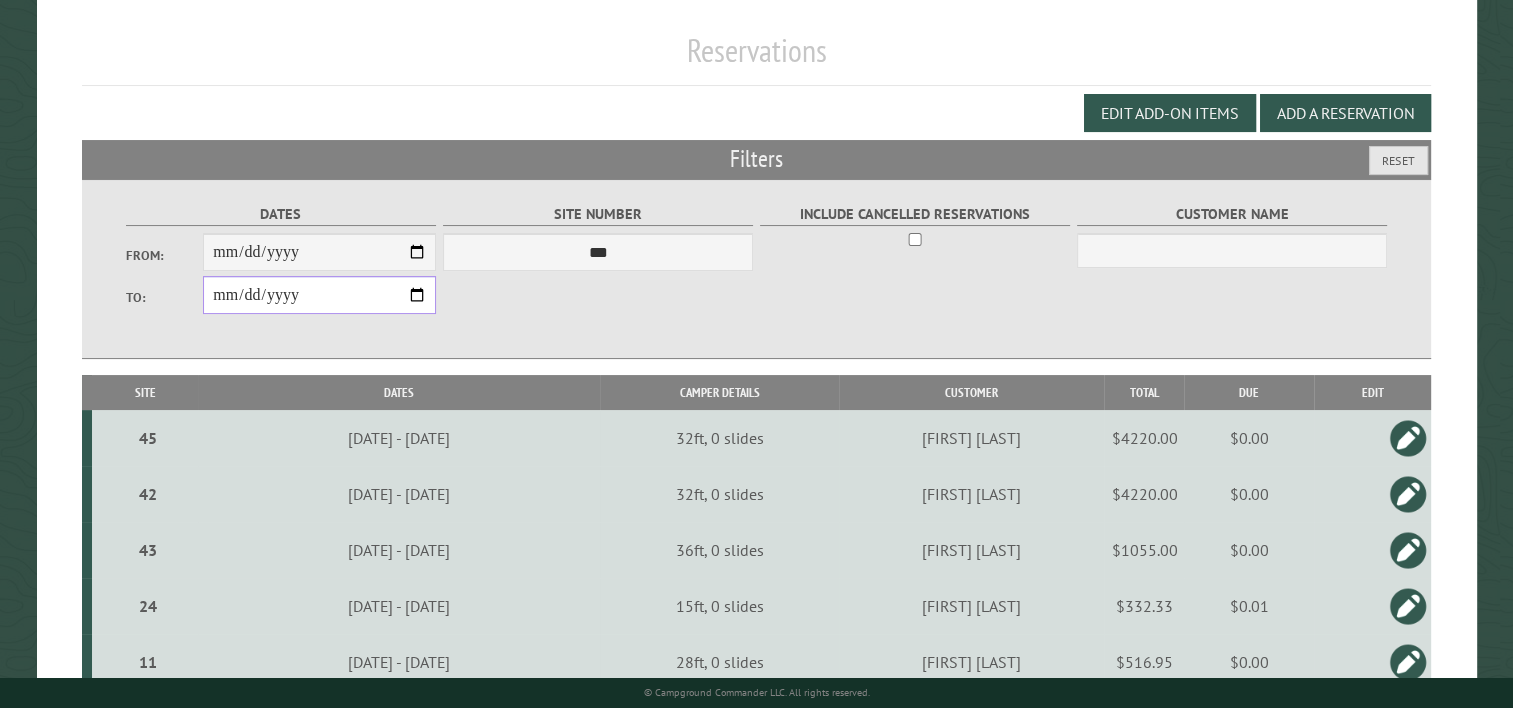 click on "**********" at bounding box center (319, 295) 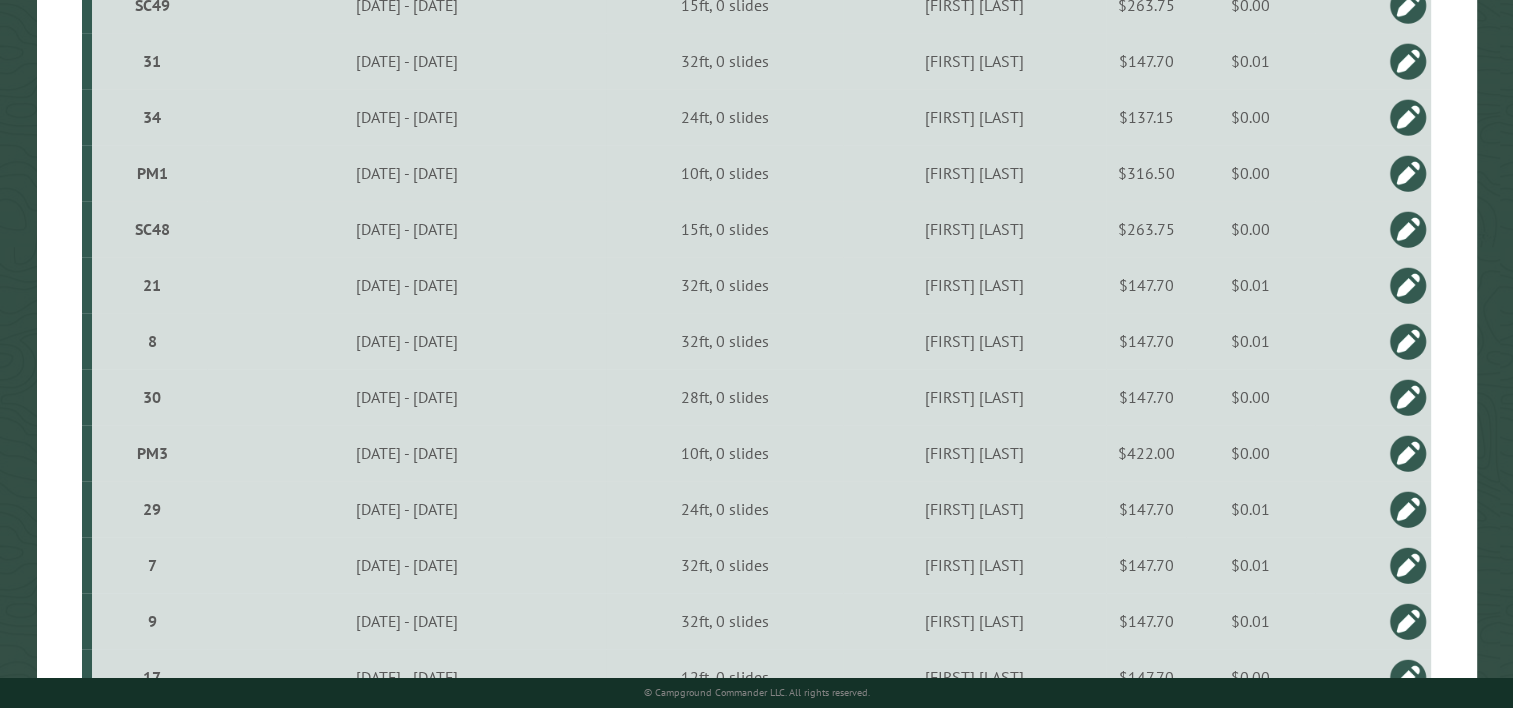 scroll, scrollTop: 2053, scrollLeft: 0, axis: vertical 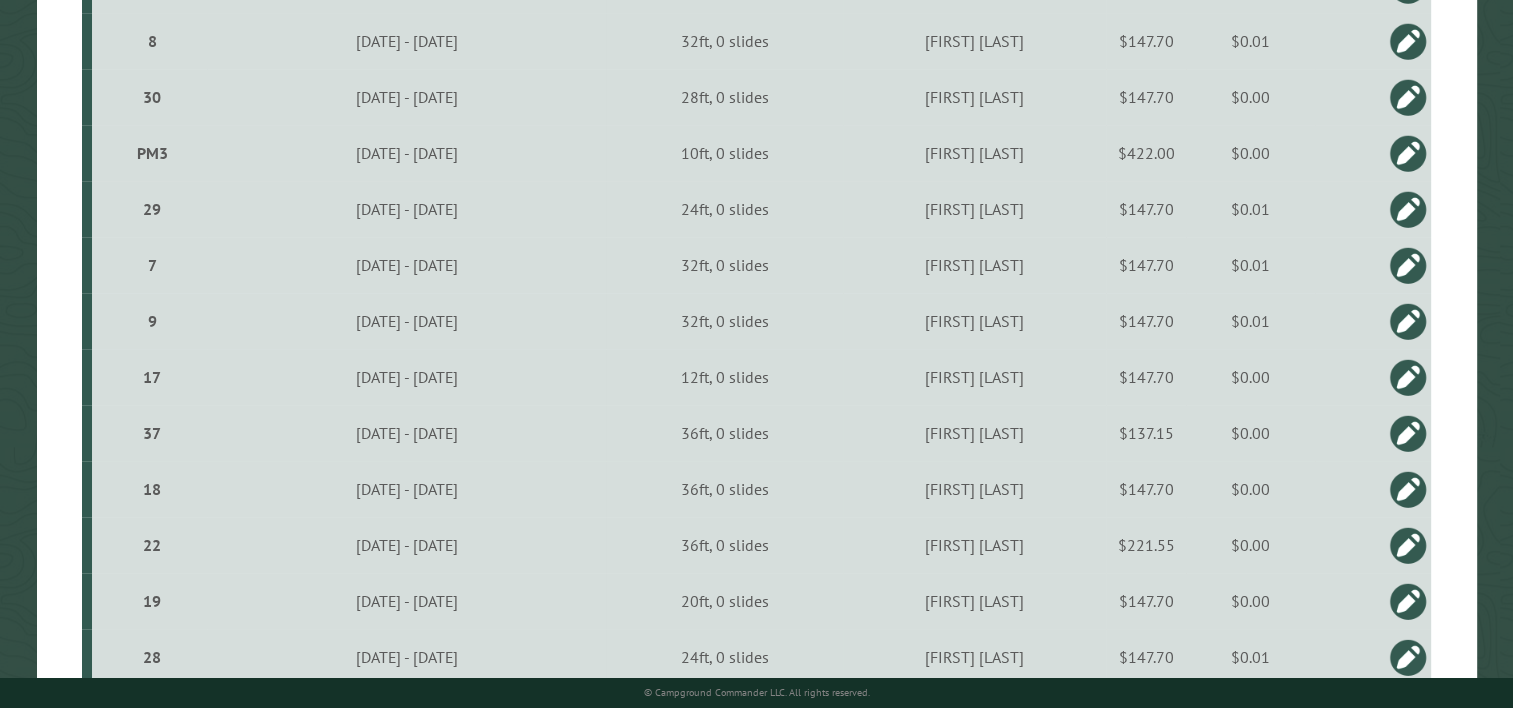 click at bounding box center (1408, 489) 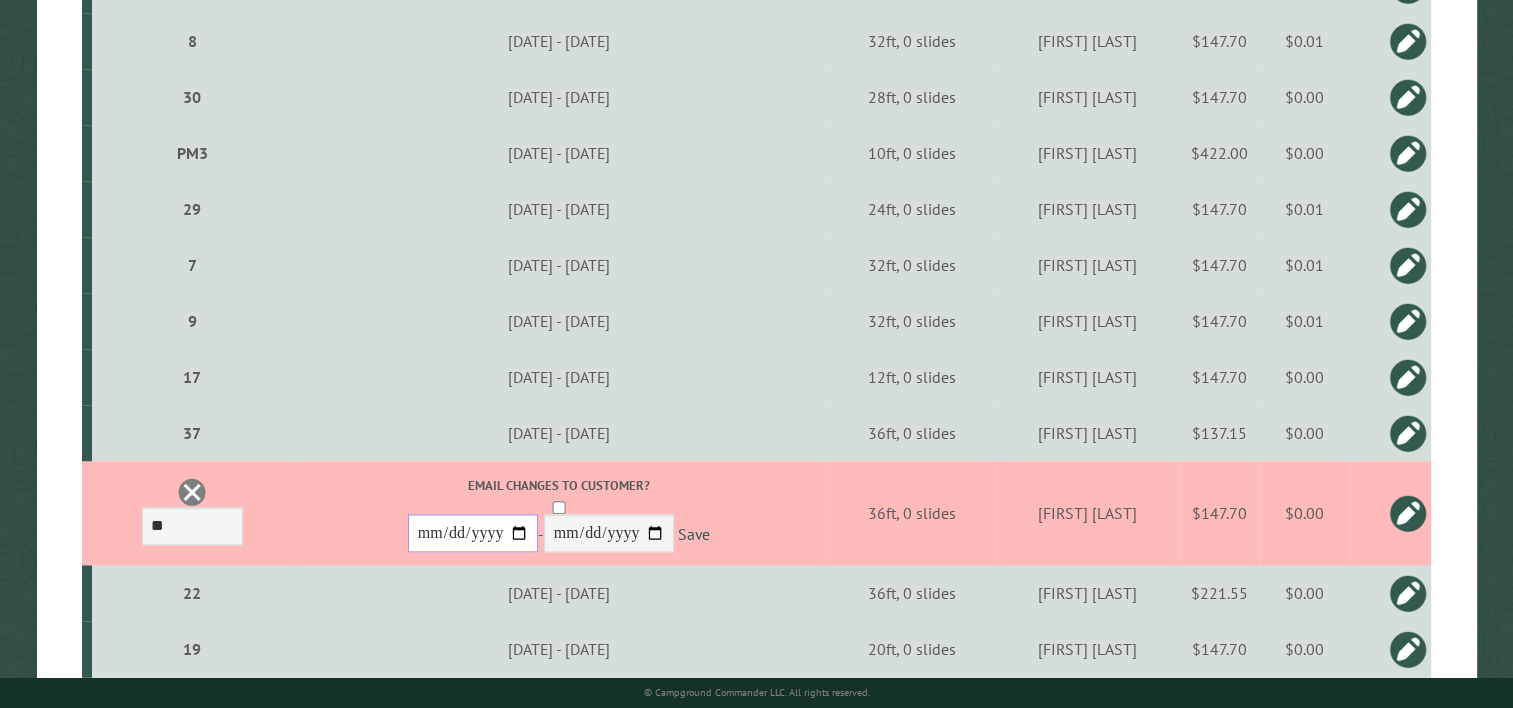 click on "**********" at bounding box center [473, 533] 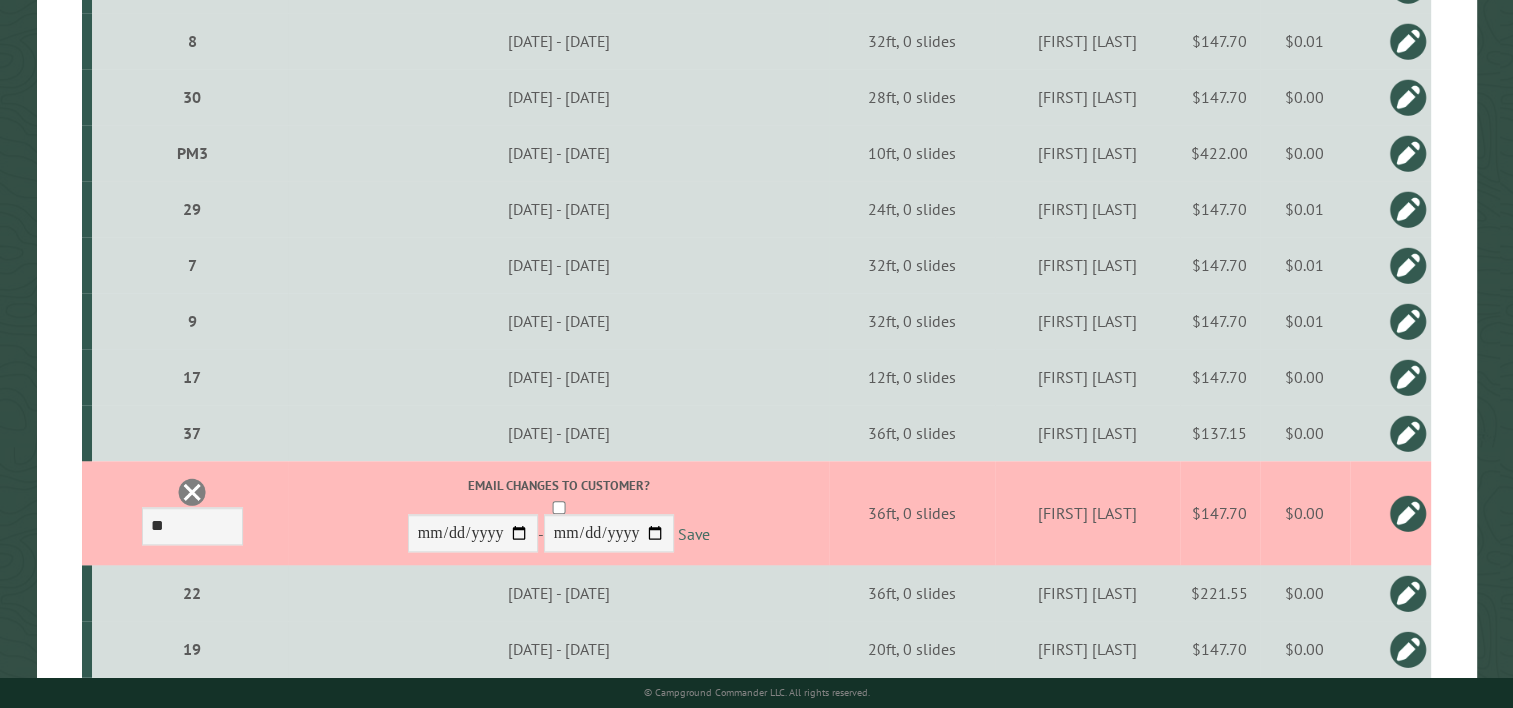 click on "Email changes to customer?" at bounding box center (558, 495) 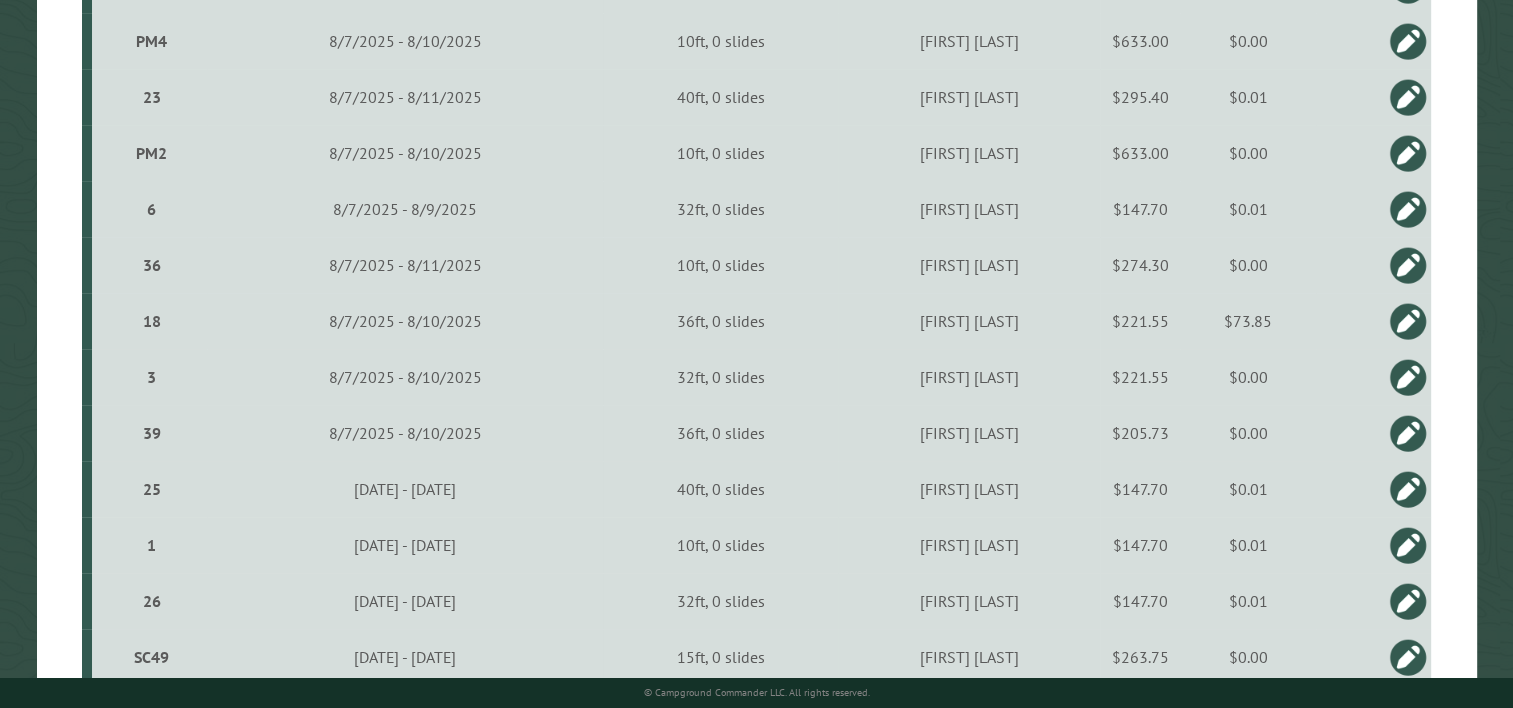 scroll, scrollTop: 1153, scrollLeft: 0, axis: vertical 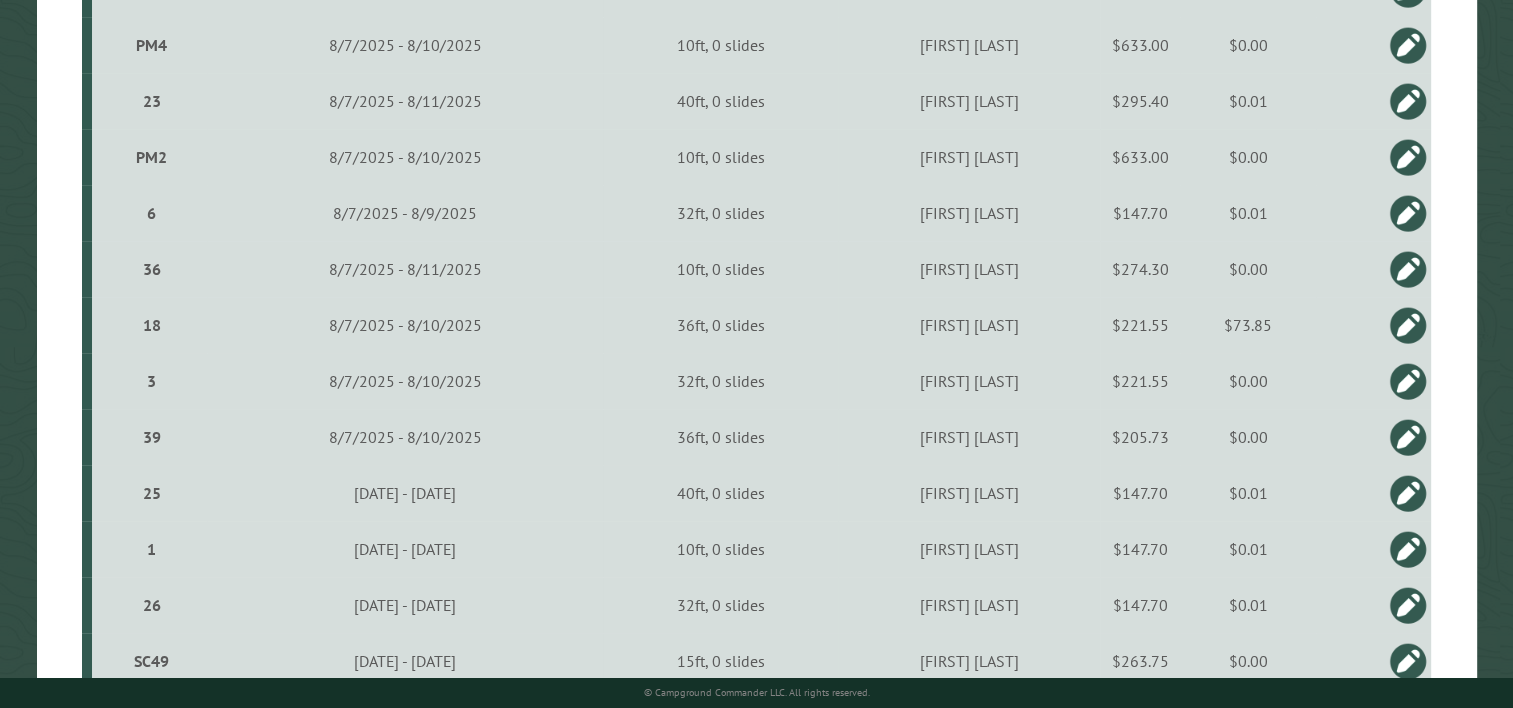 click on "$73.85" at bounding box center (1247, 325) 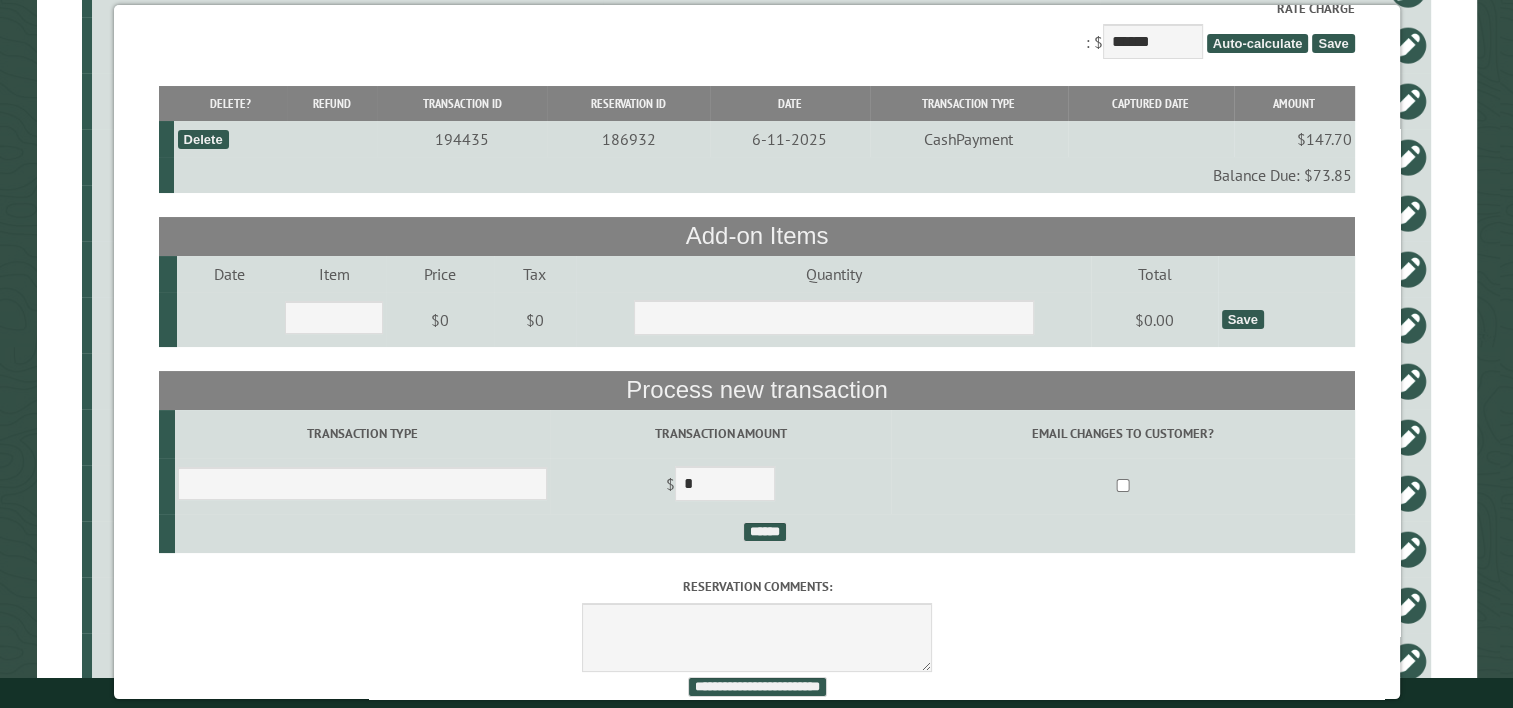 scroll, scrollTop: 189, scrollLeft: 0, axis: vertical 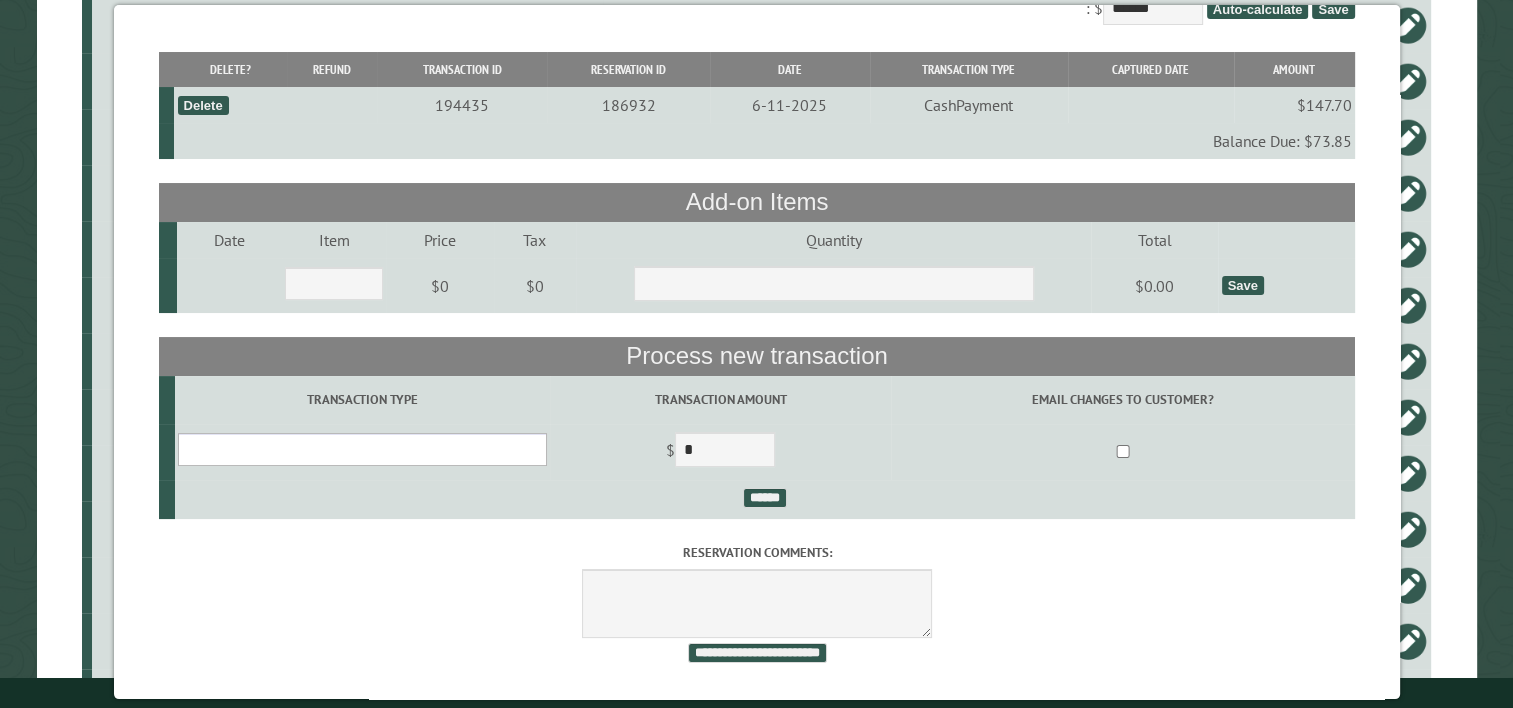 click on "**********" at bounding box center [362, 449] 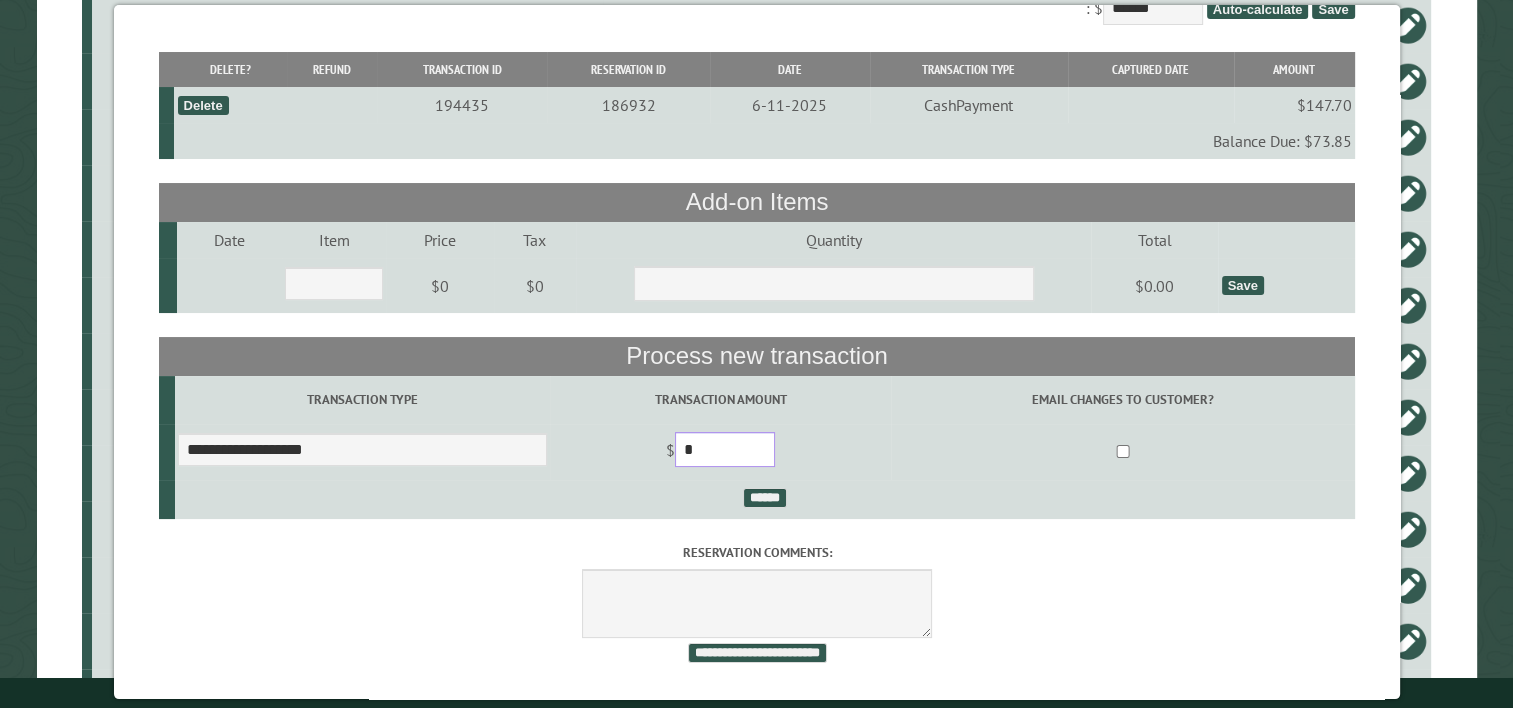 drag, startPoint x: 736, startPoint y: 435, endPoint x: 647, endPoint y: 422, distance: 89.94443 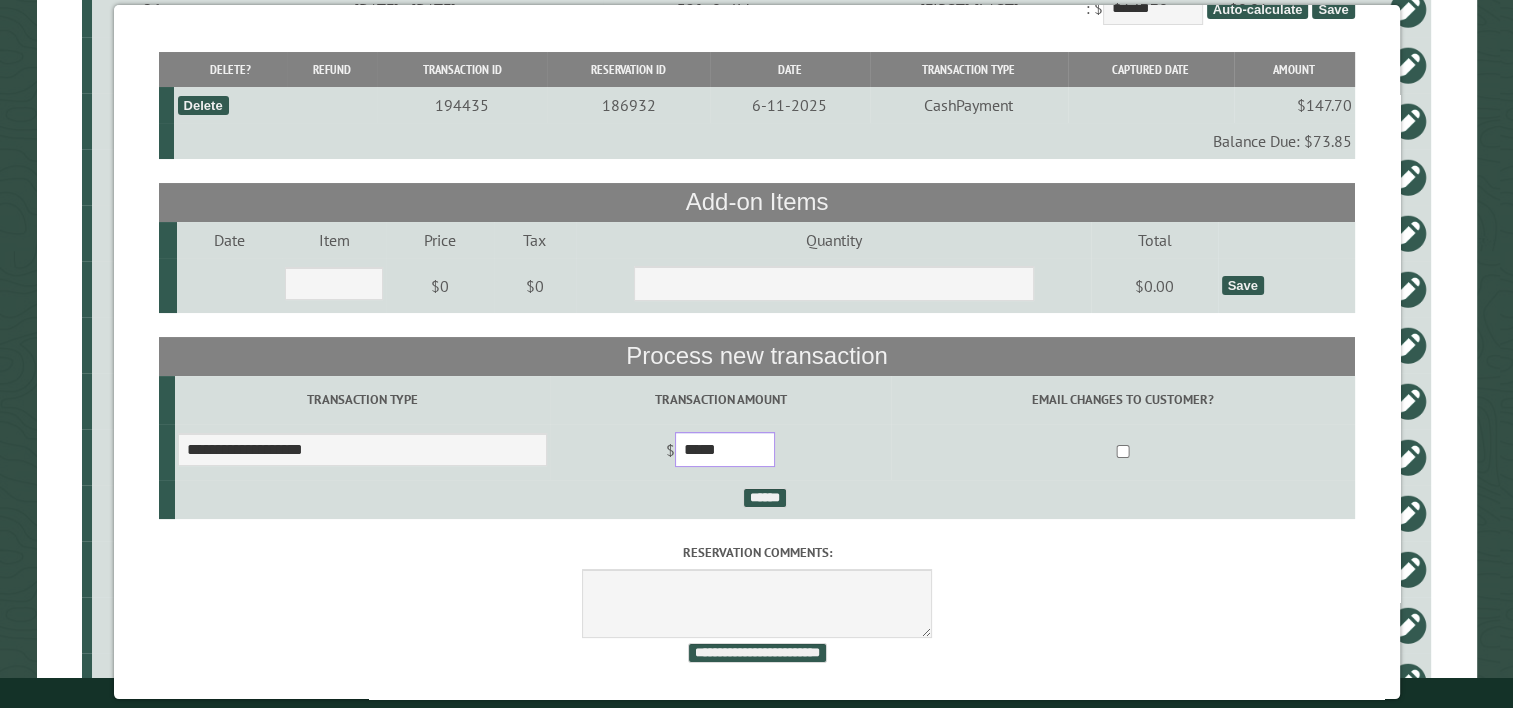 scroll, scrollTop: 1753, scrollLeft: 0, axis: vertical 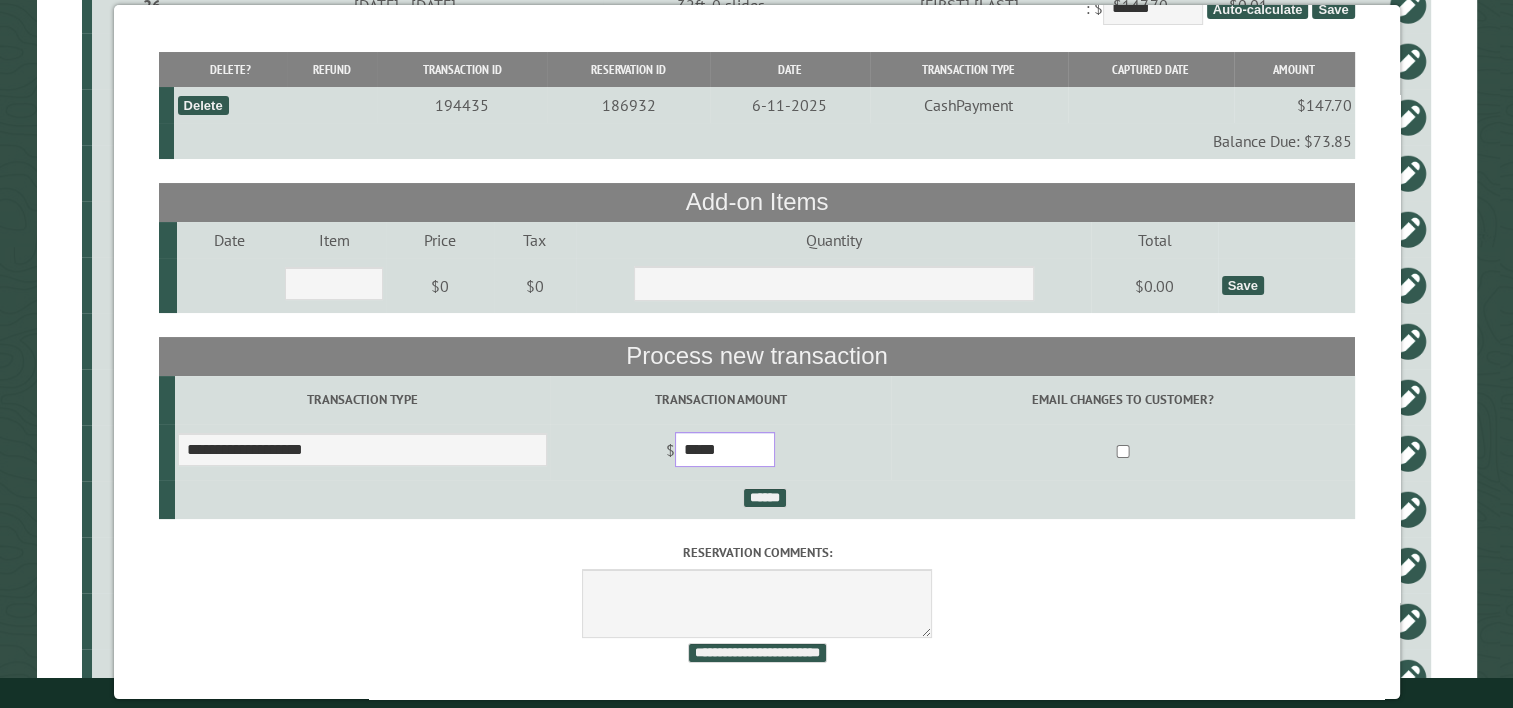 type on "*****" 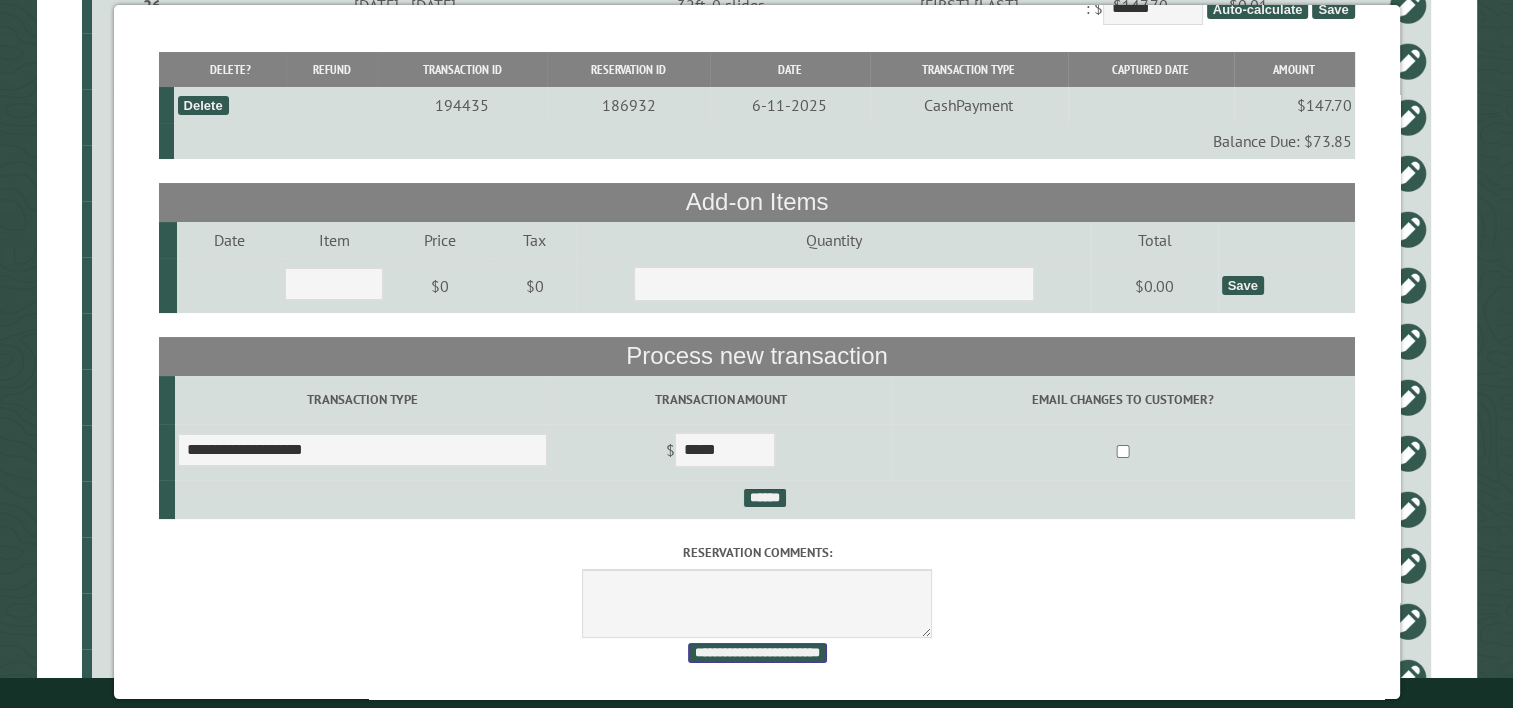 click on "**********" at bounding box center (756, 653) 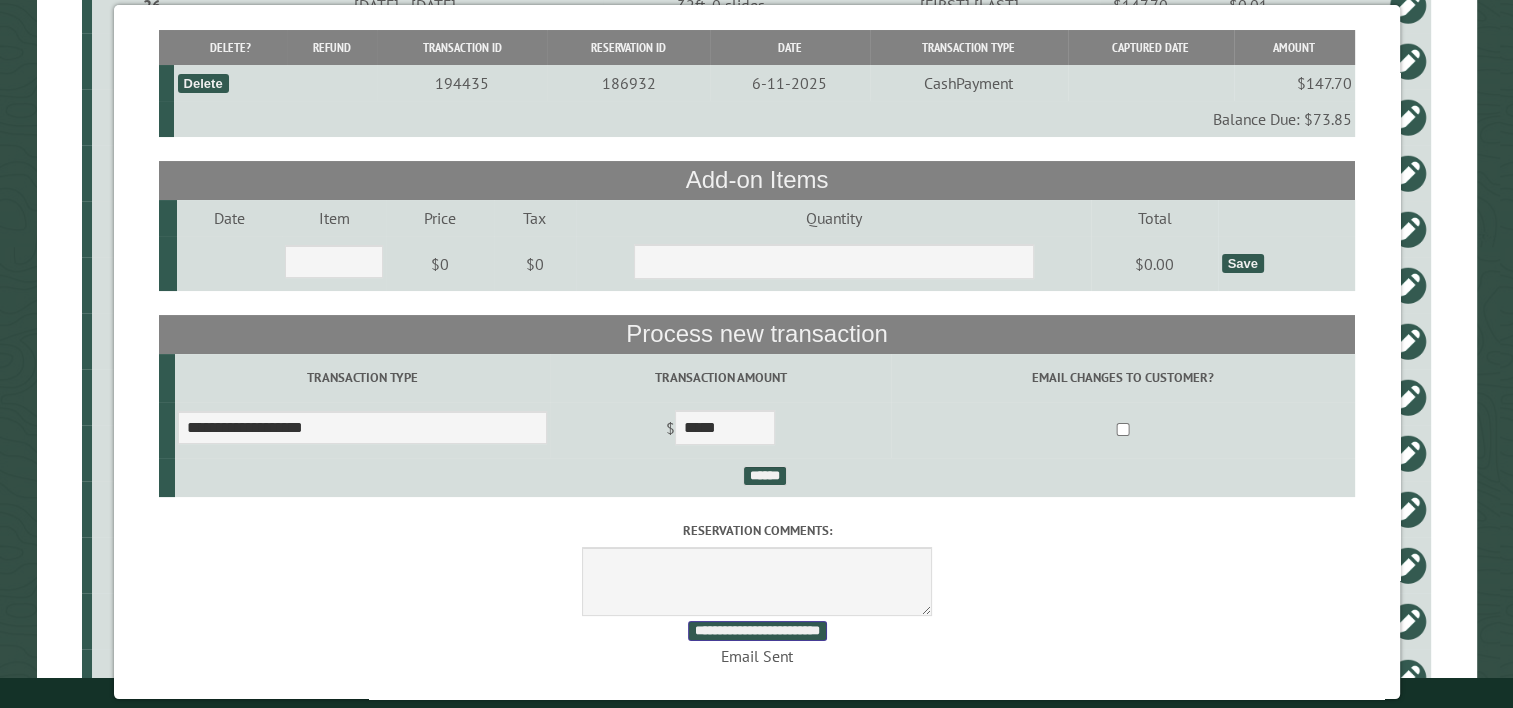 click on "**********" at bounding box center [756, 631] 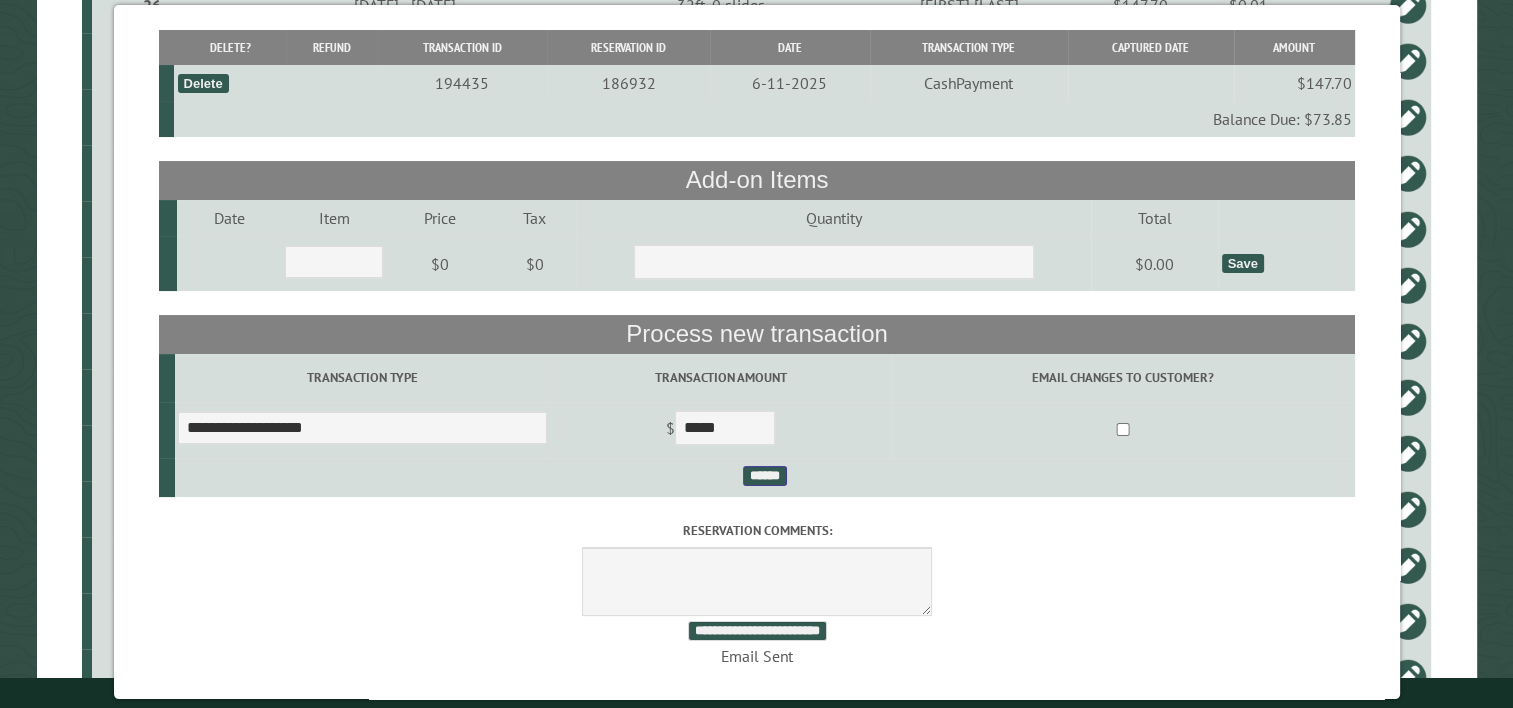click on "******" at bounding box center (764, 476) 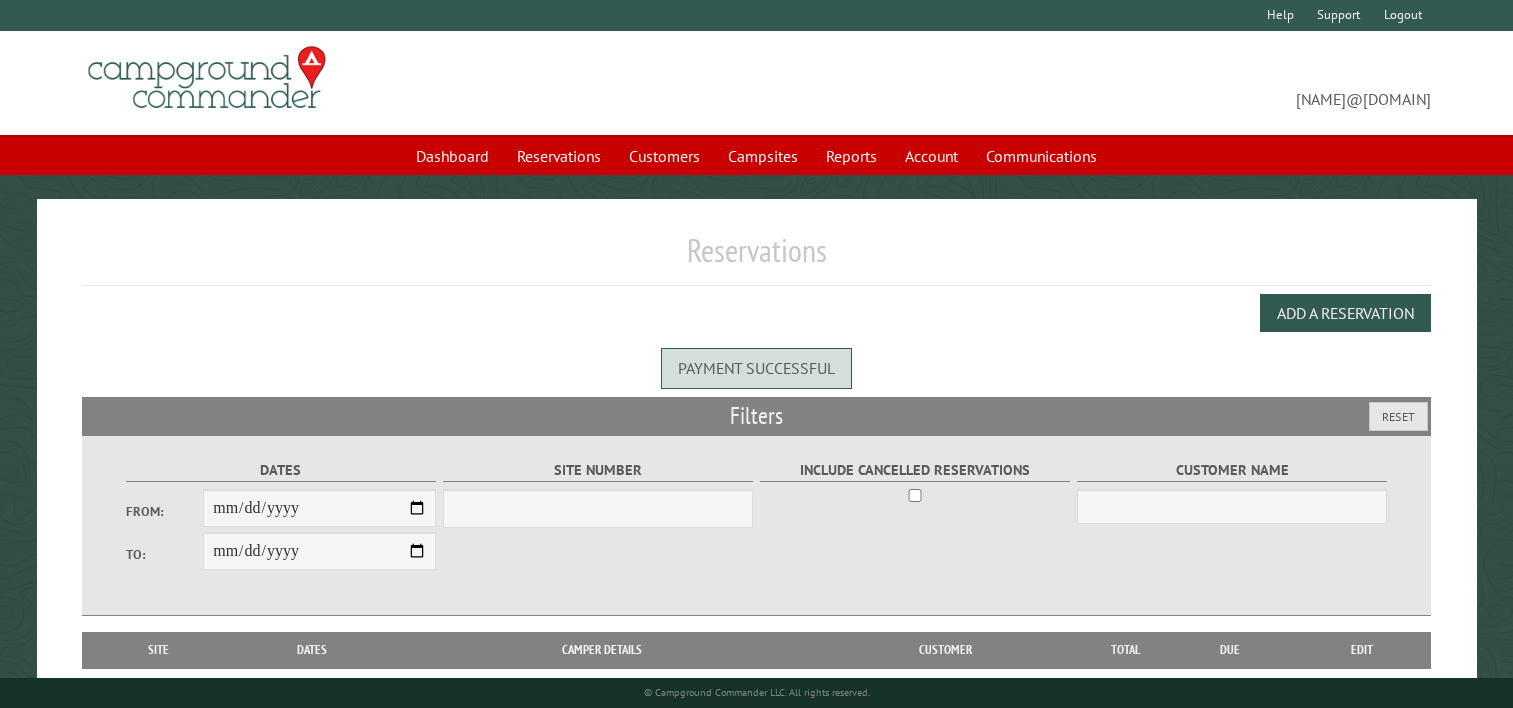 scroll, scrollTop: 0, scrollLeft: 0, axis: both 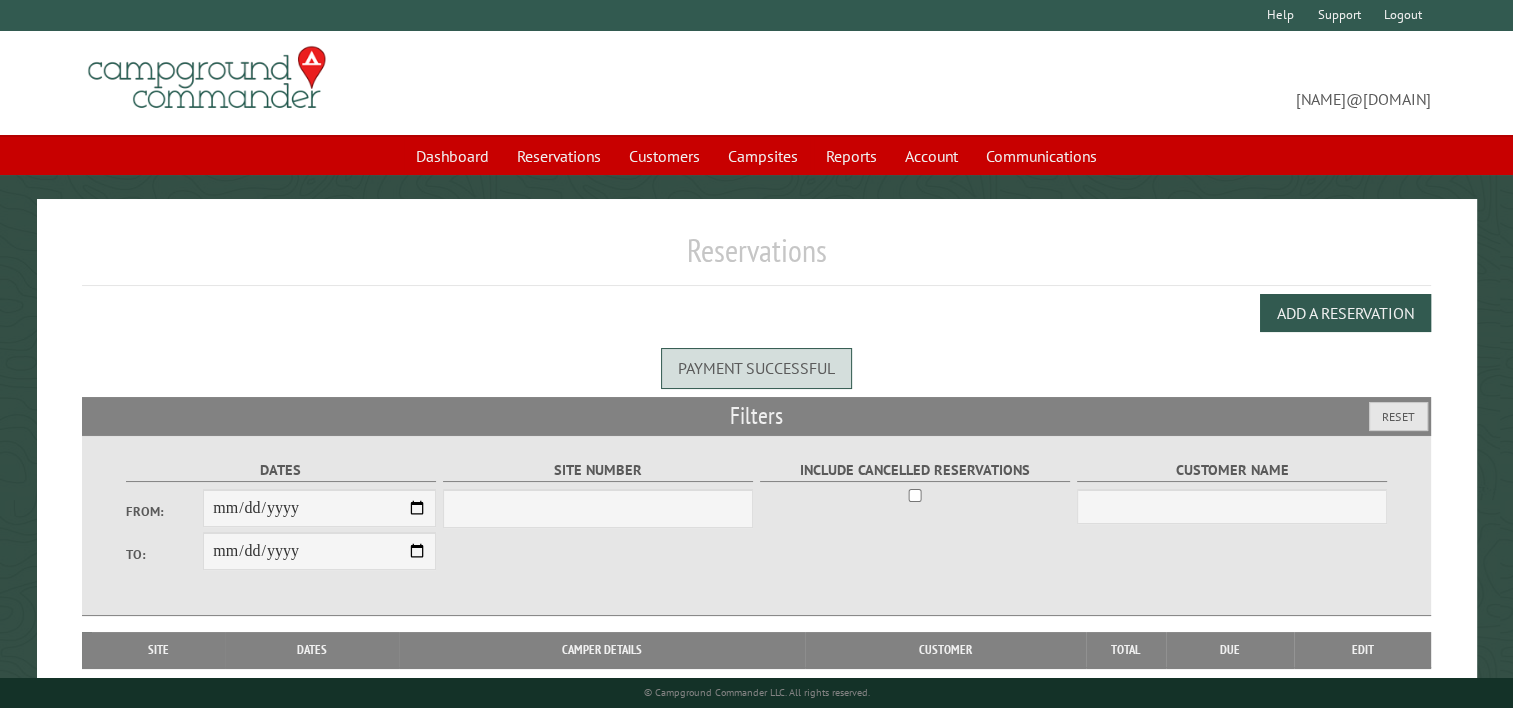 select on "***" 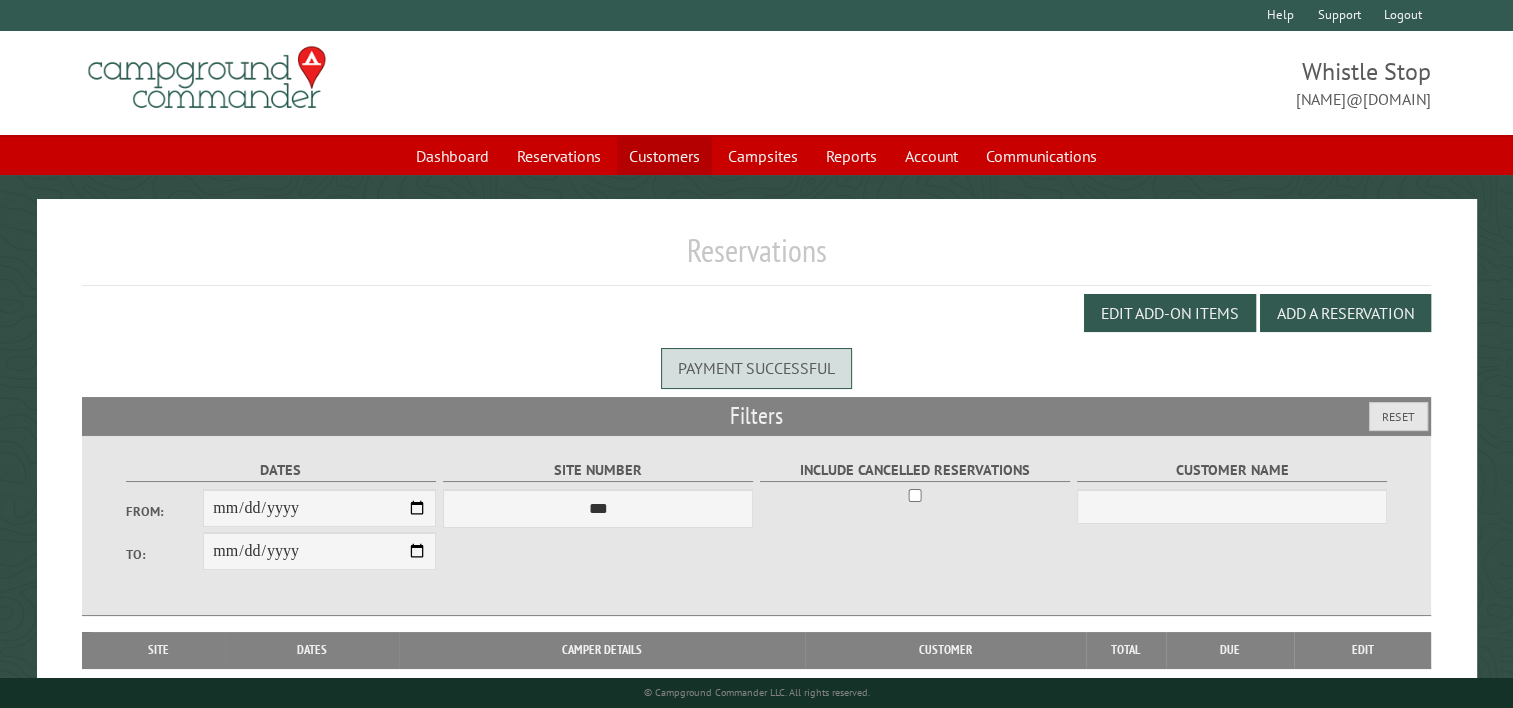 click on "Customers" at bounding box center [664, 156] 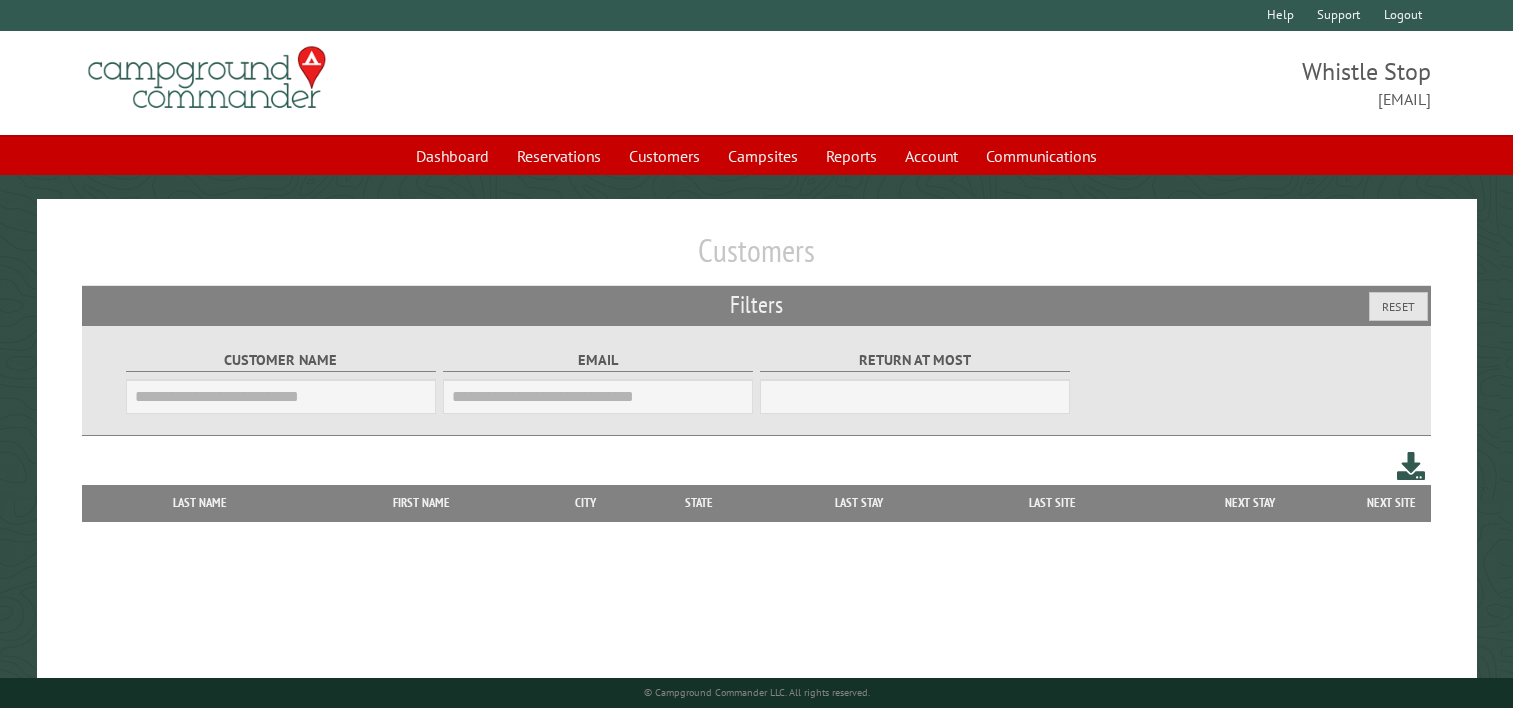 scroll, scrollTop: 0, scrollLeft: 0, axis: both 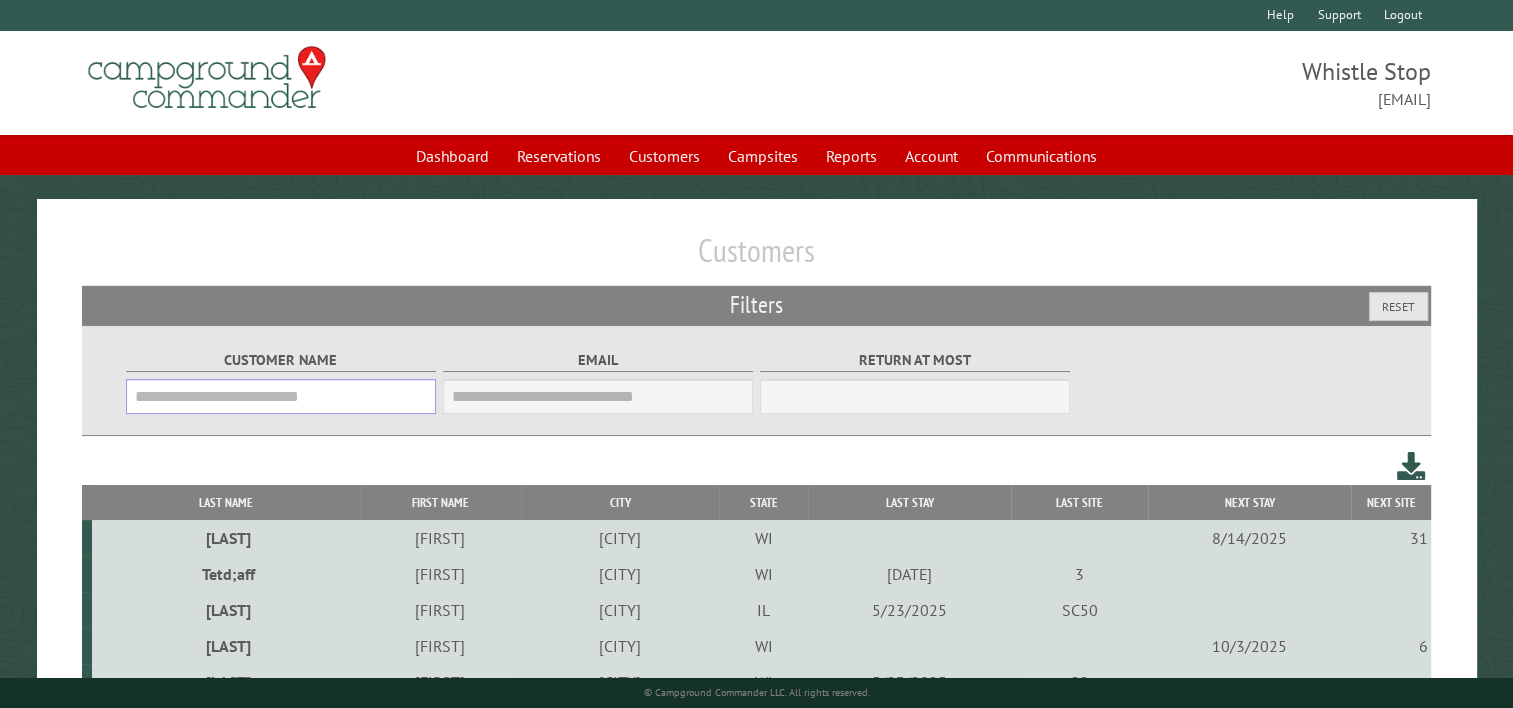 click on "Customer Name" at bounding box center (281, 396) 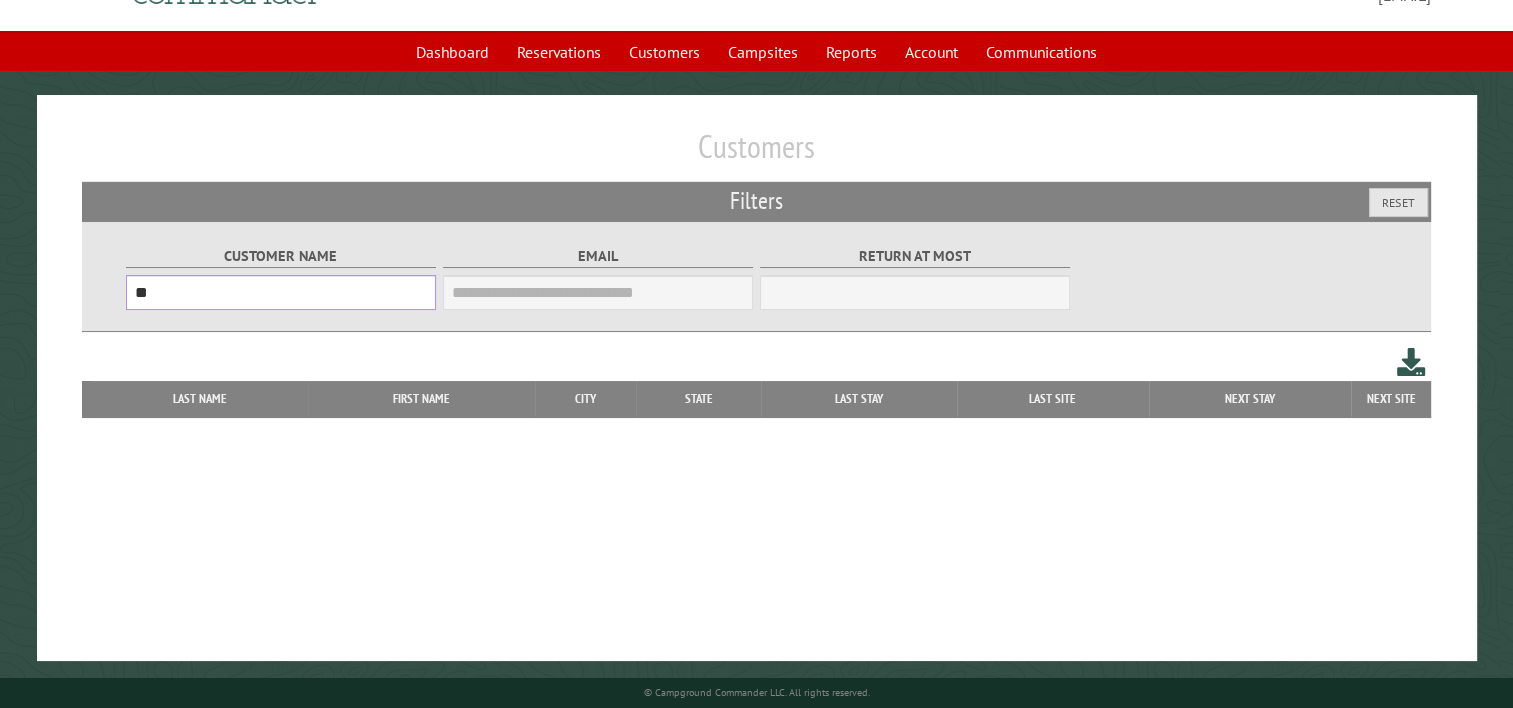scroll, scrollTop: 152, scrollLeft: 0, axis: vertical 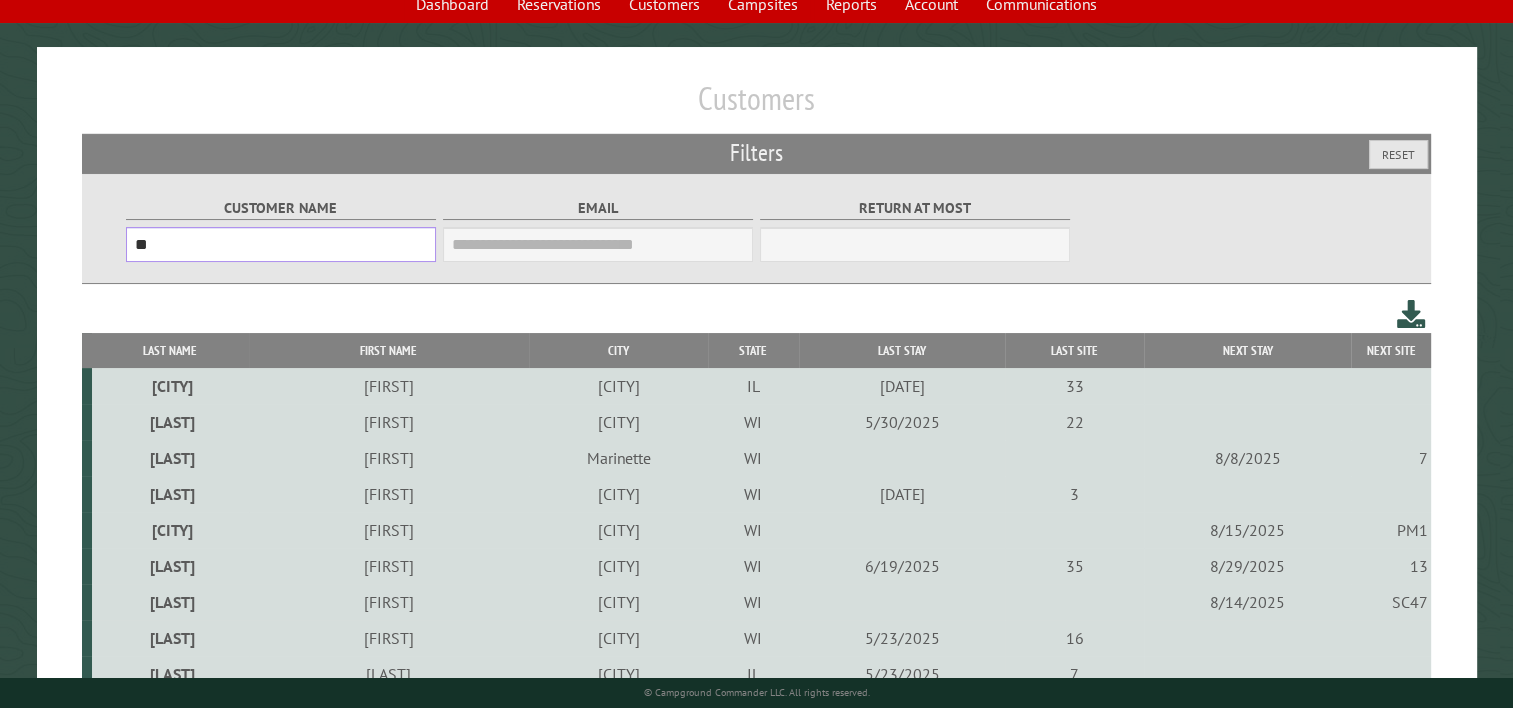 type on "**" 